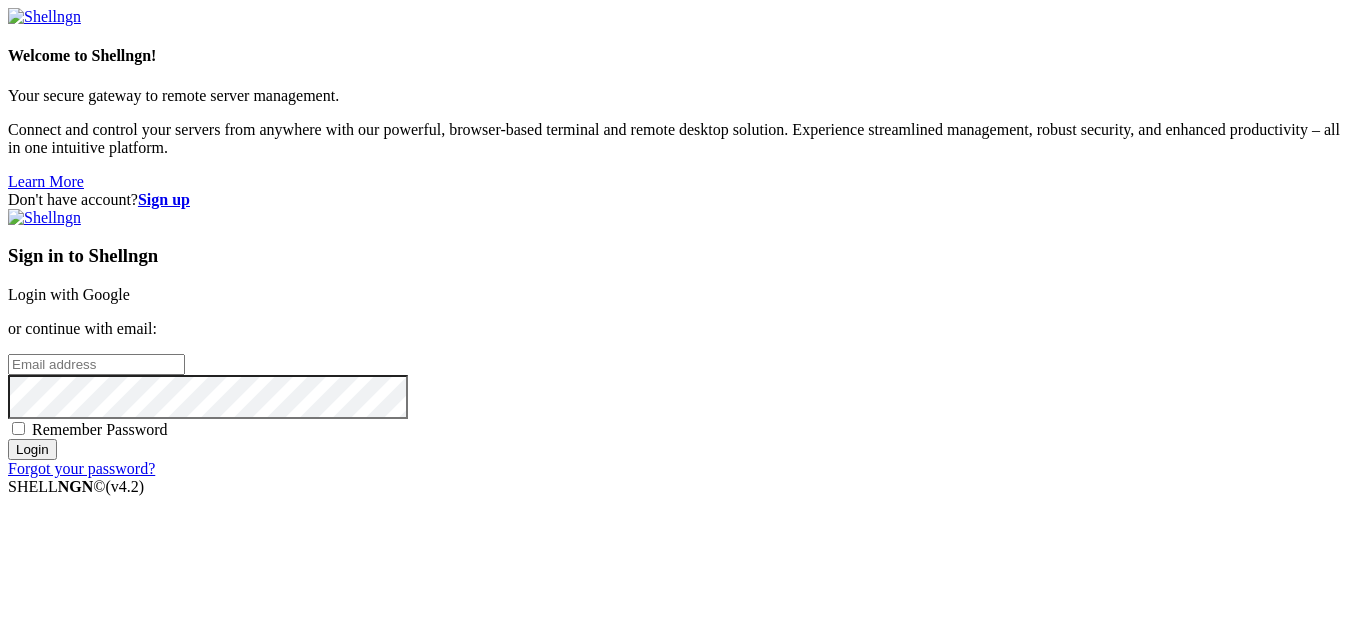 scroll, scrollTop: 0, scrollLeft: 0, axis: both 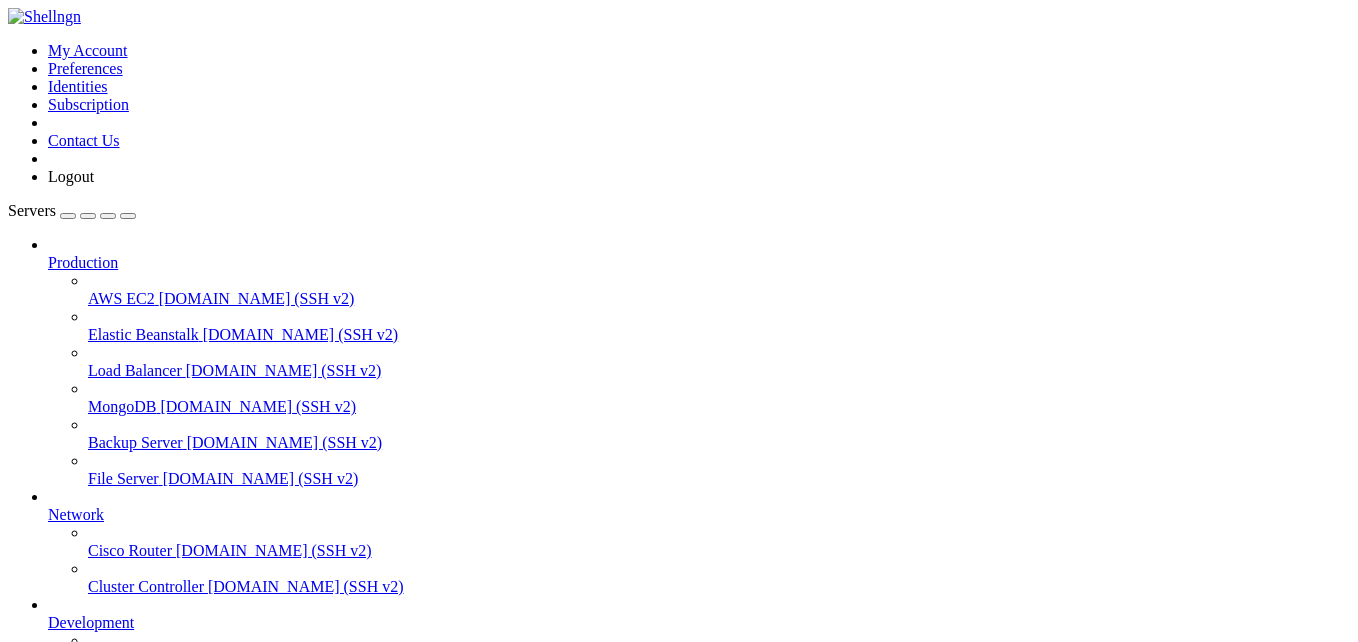 click on "[DOMAIN_NAME] (SSH v2)" at bounding box center [206, 694] 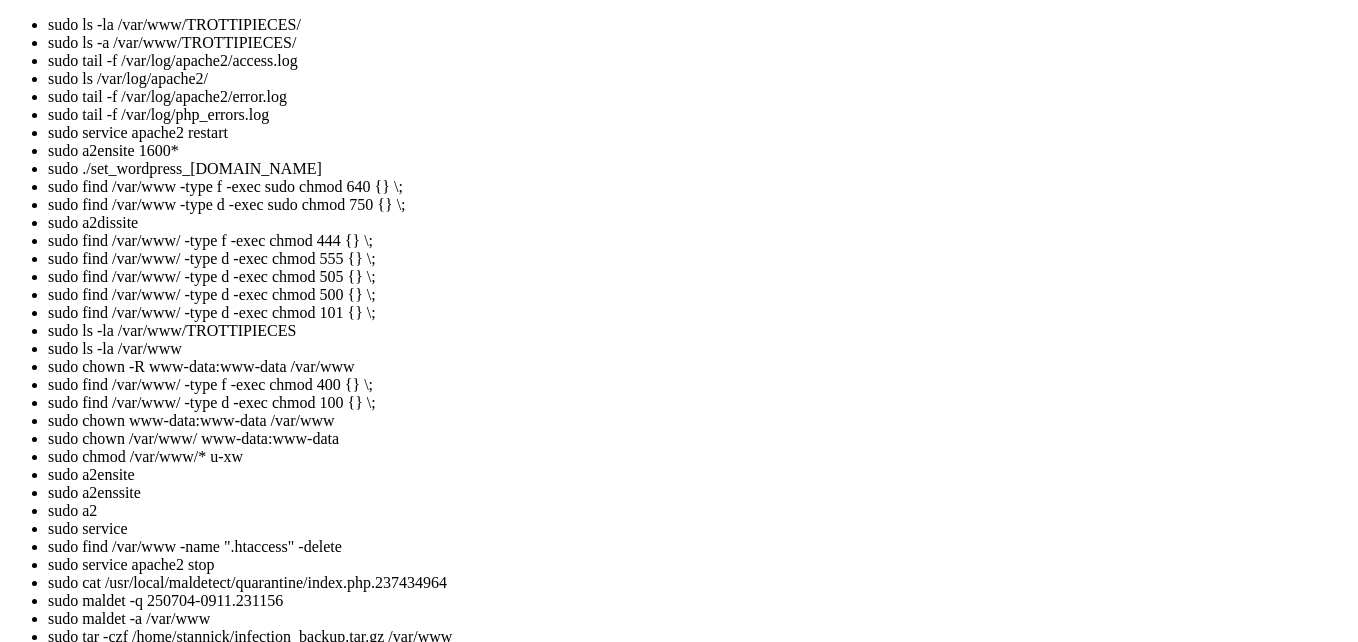 scroll, scrollTop: 3723, scrollLeft: 0, axis: vertical 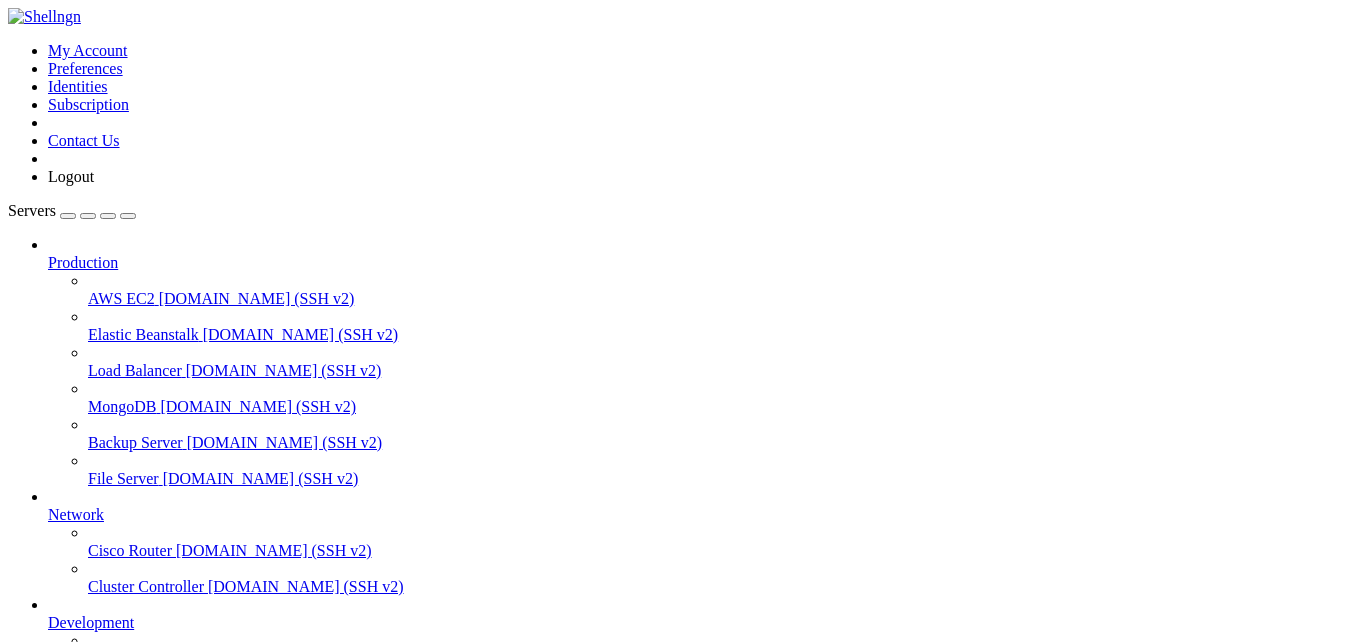 click on "</FilesMatch>" 